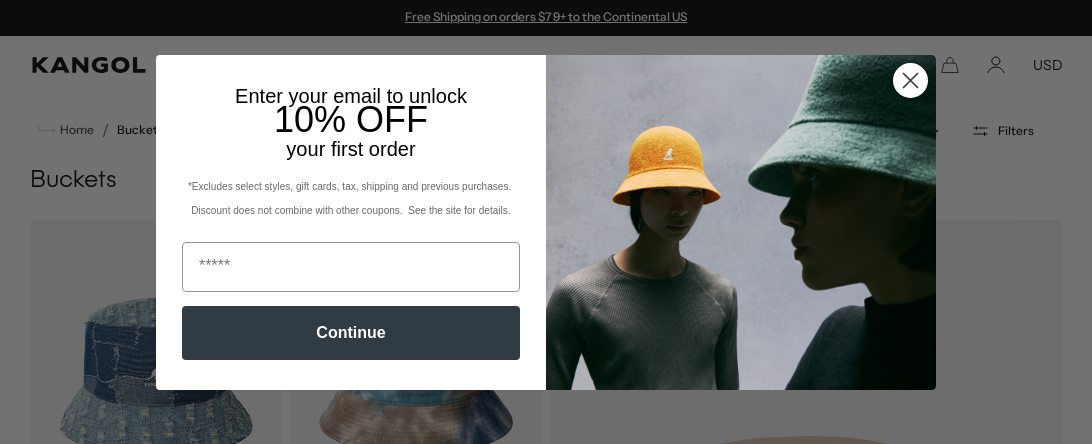 scroll, scrollTop: 684, scrollLeft: 0, axis: vertical 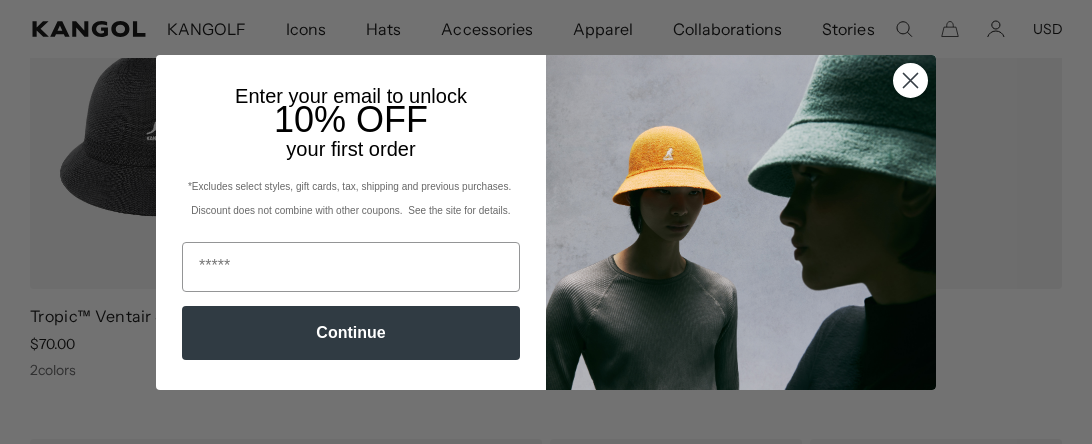 click 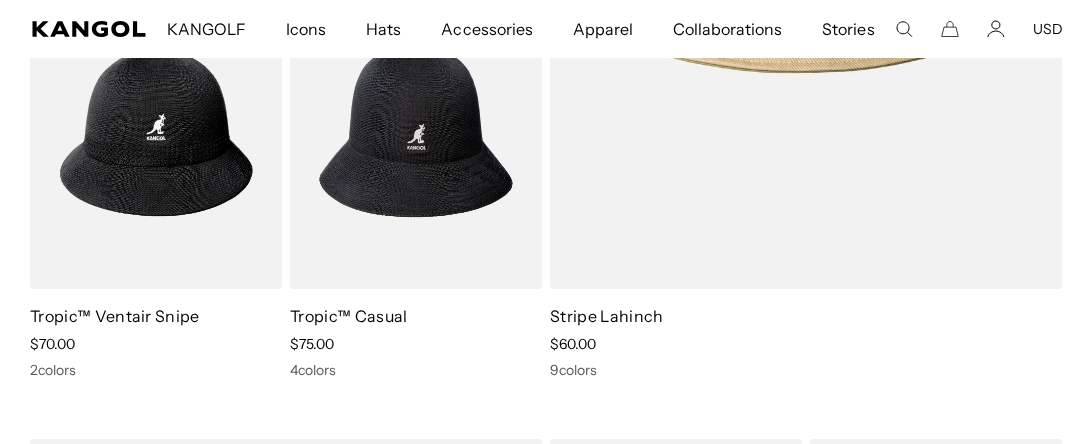 scroll, scrollTop: 426, scrollLeft: 0, axis: vertical 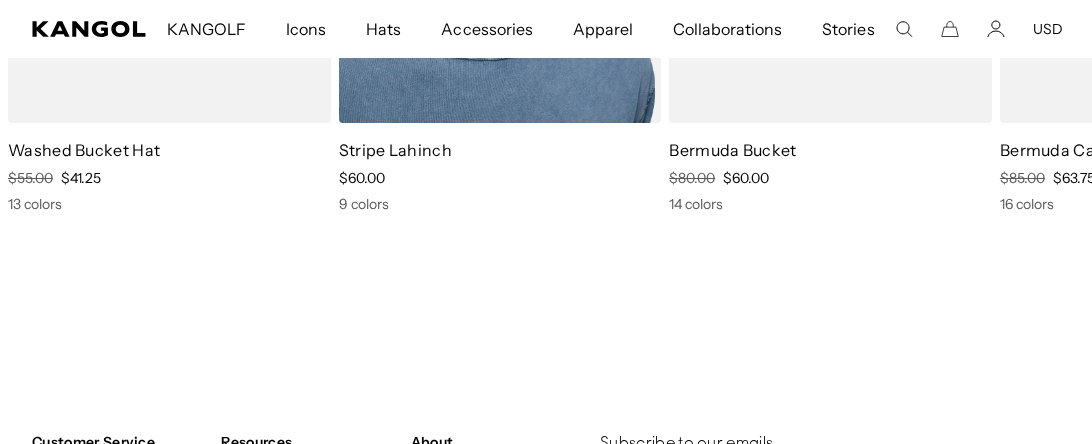 click at bounding box center [500, -80] 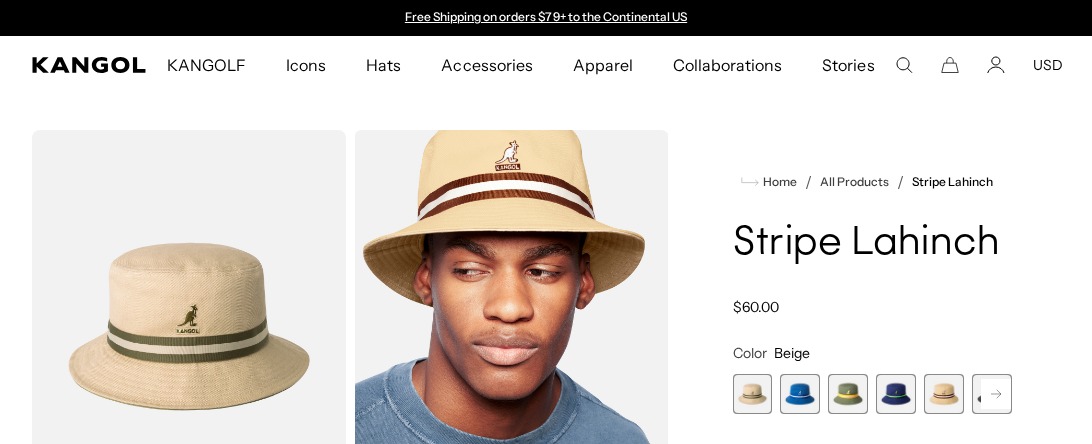 scroll, scrollTop: 178, scrollLeft: 0, axis: vertical 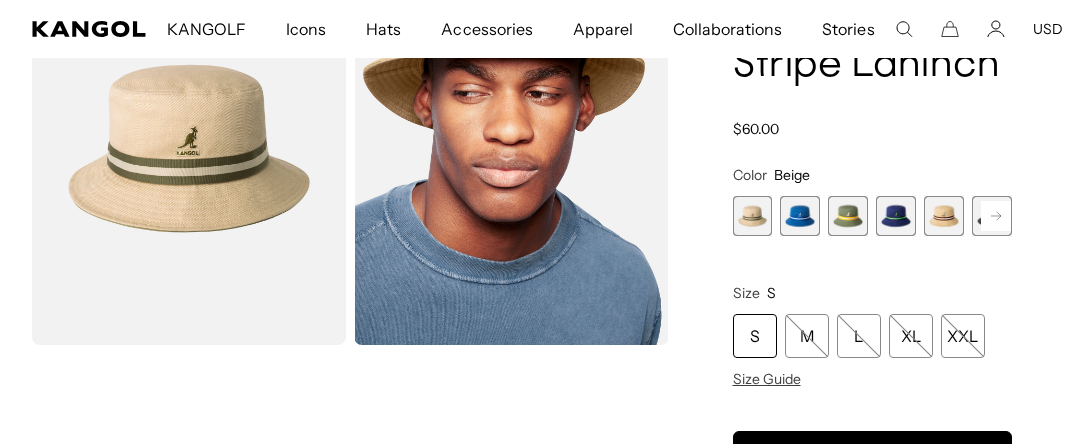 click at bounding box center (753, 216) 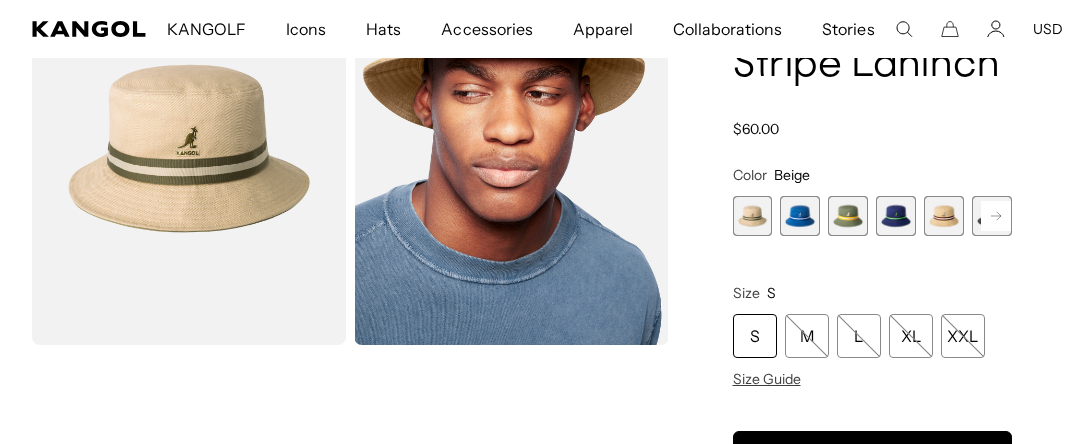 click at bounding box center (800, 216) 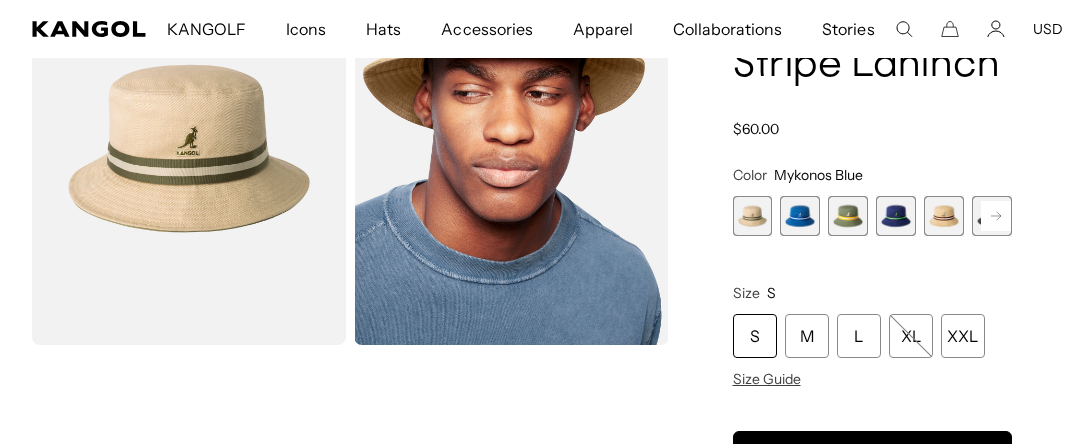 scroll, scrollTop: 0, scrollLeft: 0, axis: both 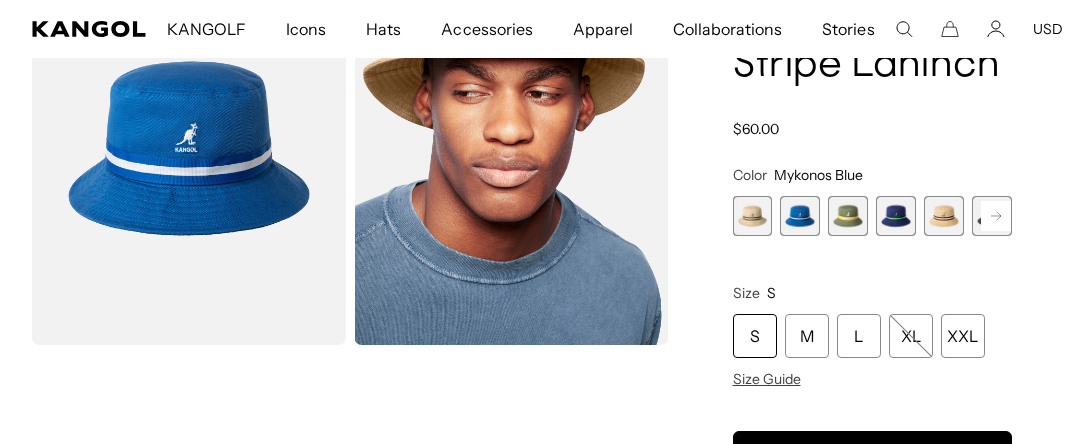click at bounding box center [848, 216] 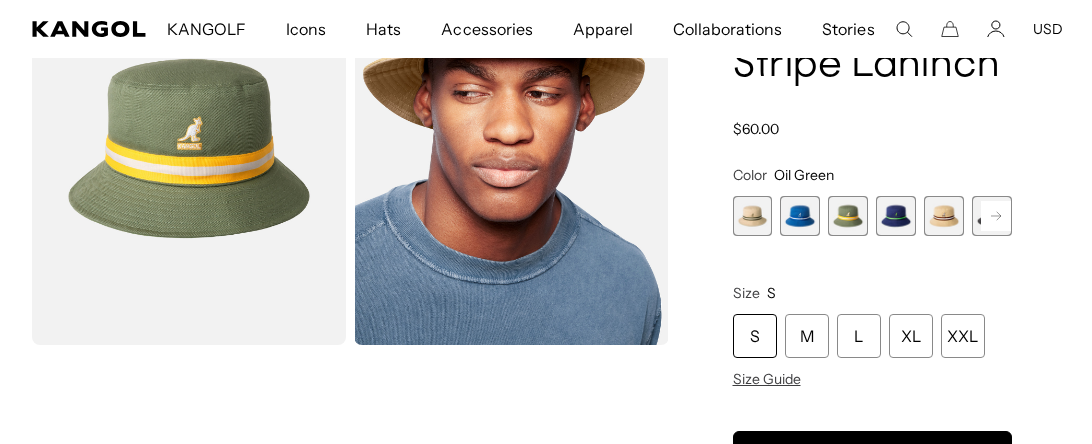 scroll, scrollTop: 0, scrollLeft: 0, axis: both 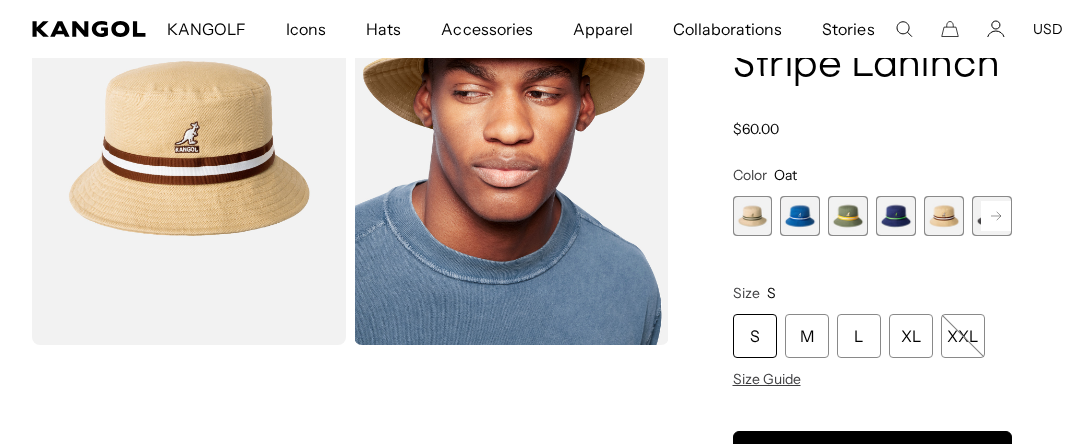 click at bounding box center [753, 216] 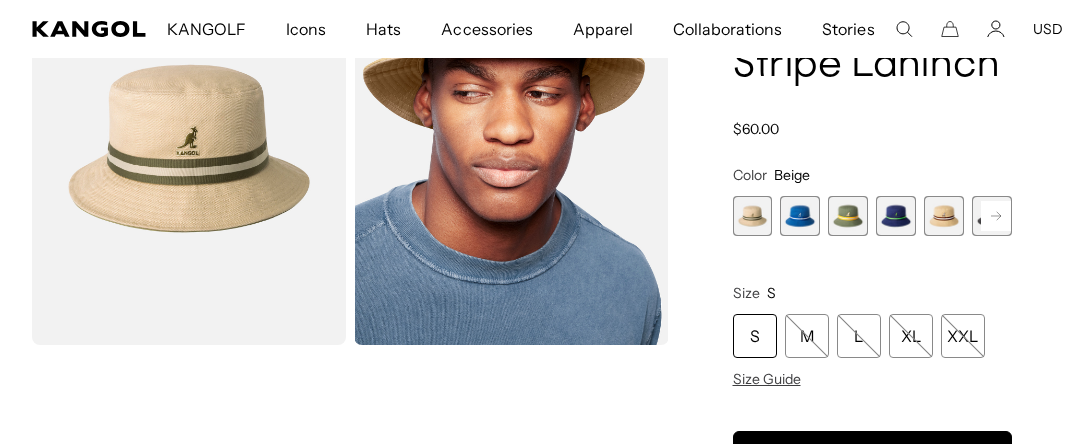 scroll, scrollTop: 0, scrollLeft: 0, axis: both 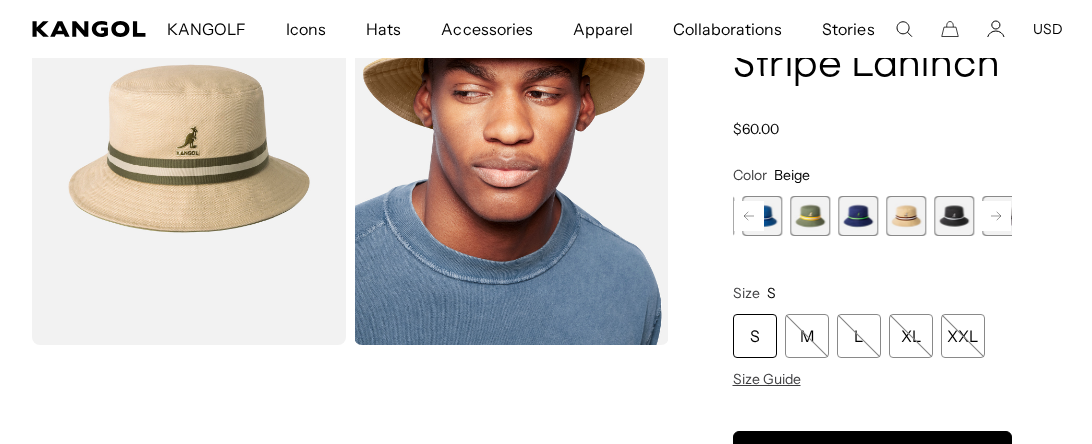 click 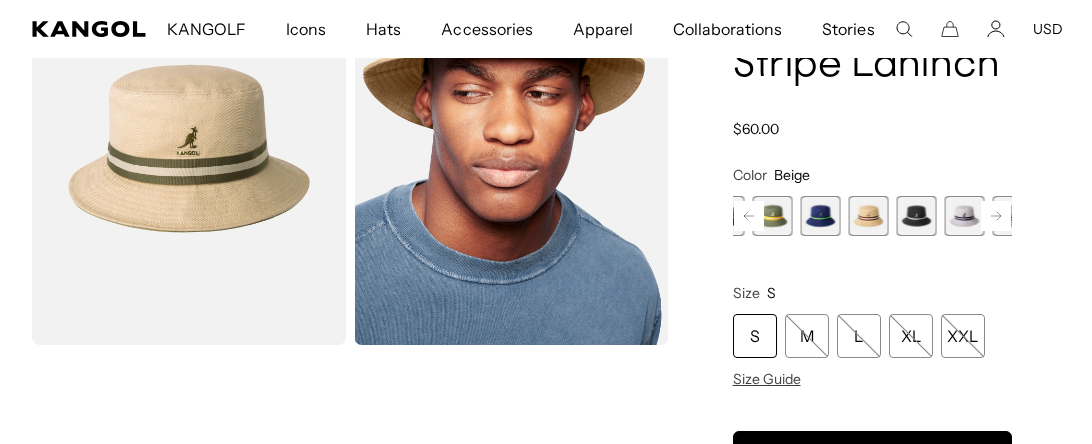 scroll, scrollTop: 0, scrollLeft: 0, axis: both 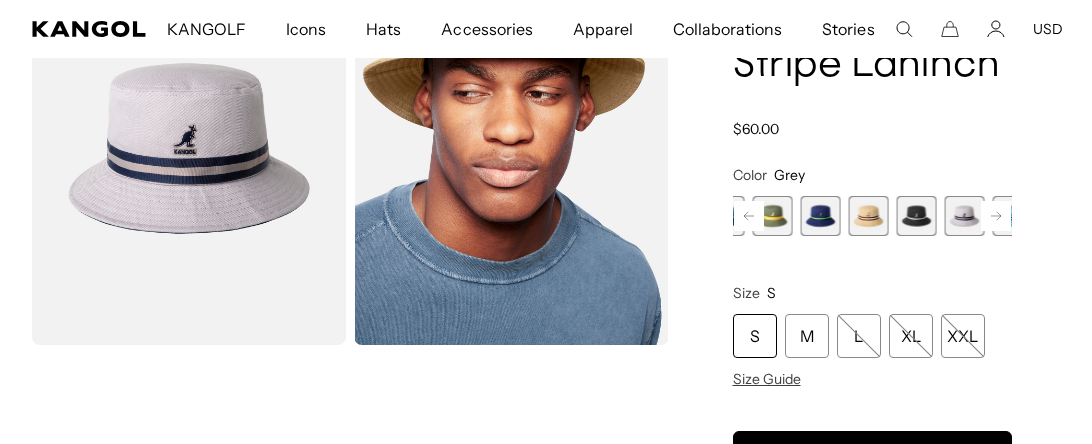 click 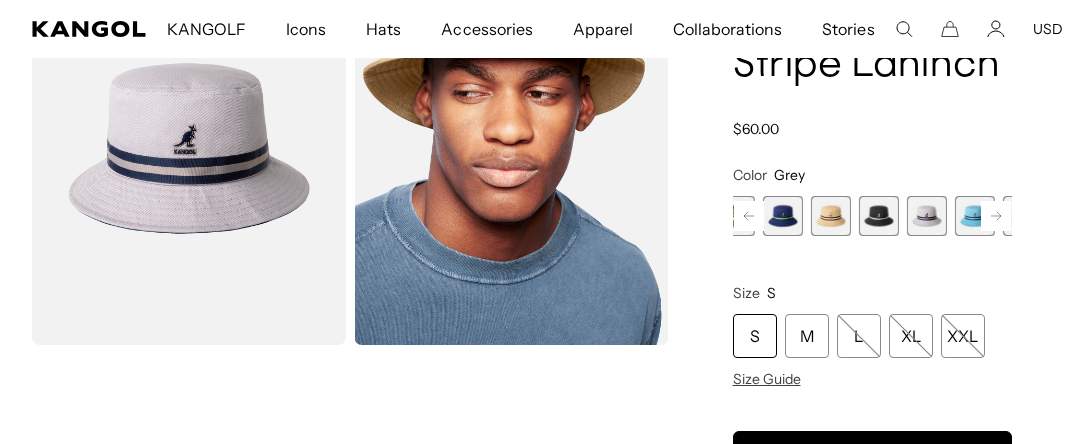 scroll, scrollTop: 0, scrollLeft: 508, axis: horizontal 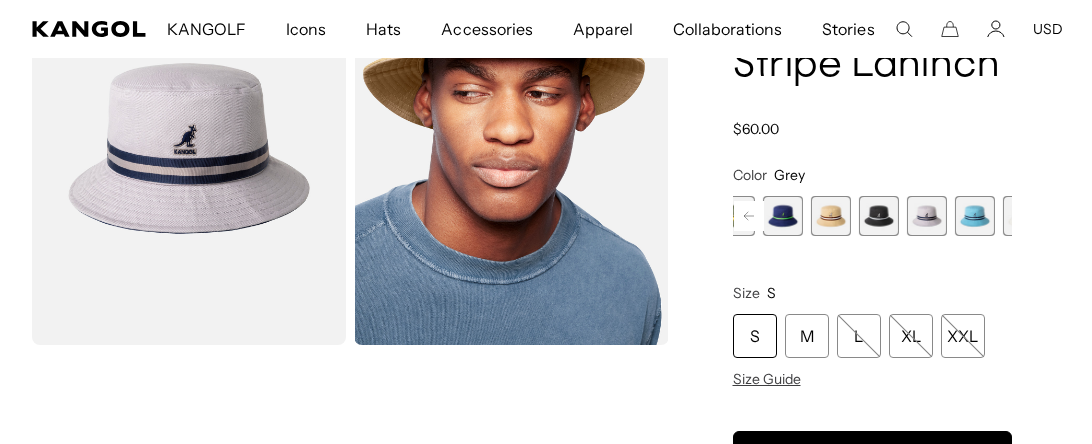 click at bounding box center [975, 216] 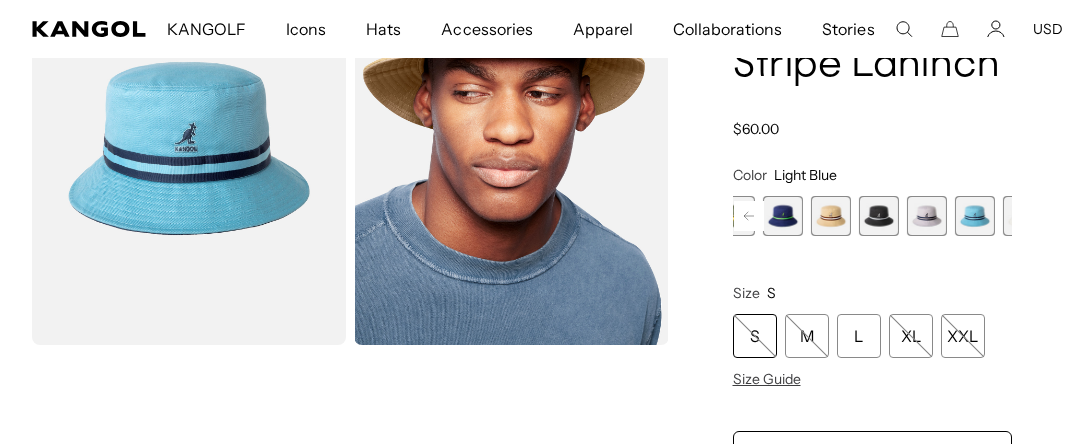 scroll, scrollTop: 0, scrollLeft: 0, axis: both 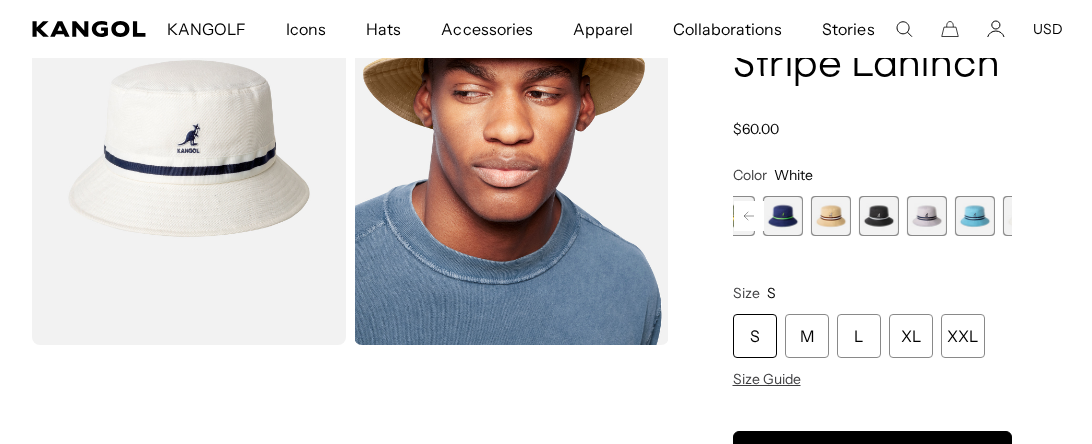 click at bounding box center [927, 216] 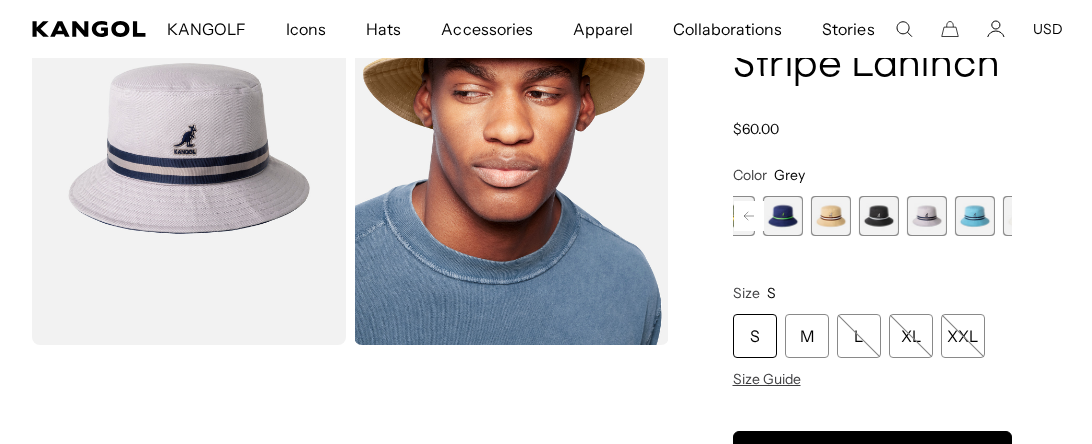 scroll, scrollTop: 0, scrollLeft: 0, axis: both 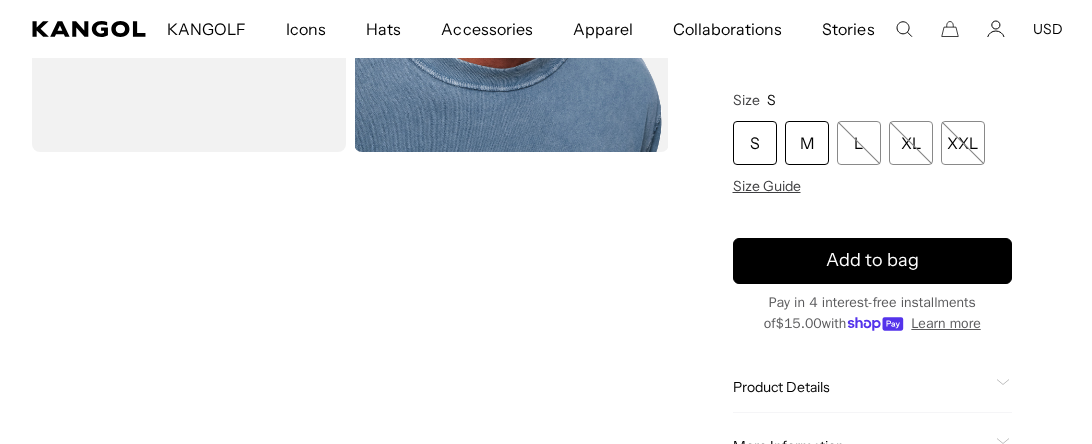 click on "M" at bounding box center (807, 143) 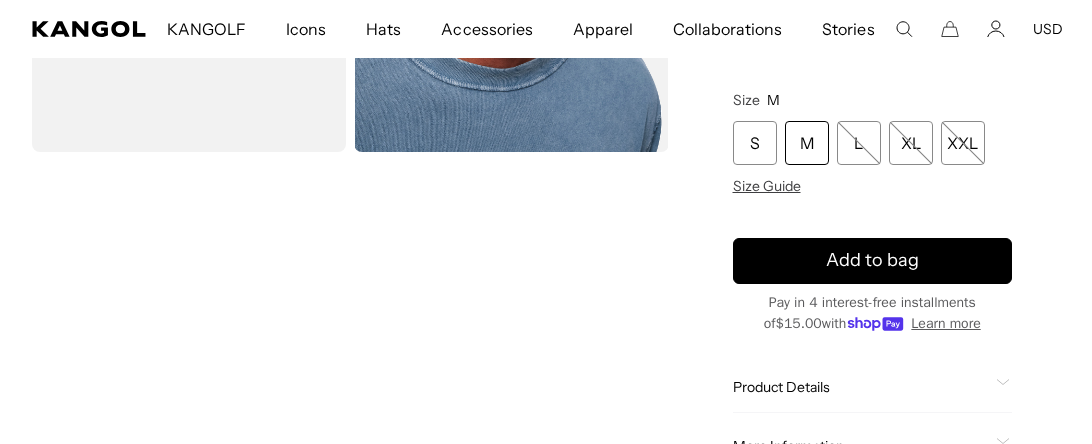 scroll, scrollTop: 0, scrollLeft: 0, axis: both 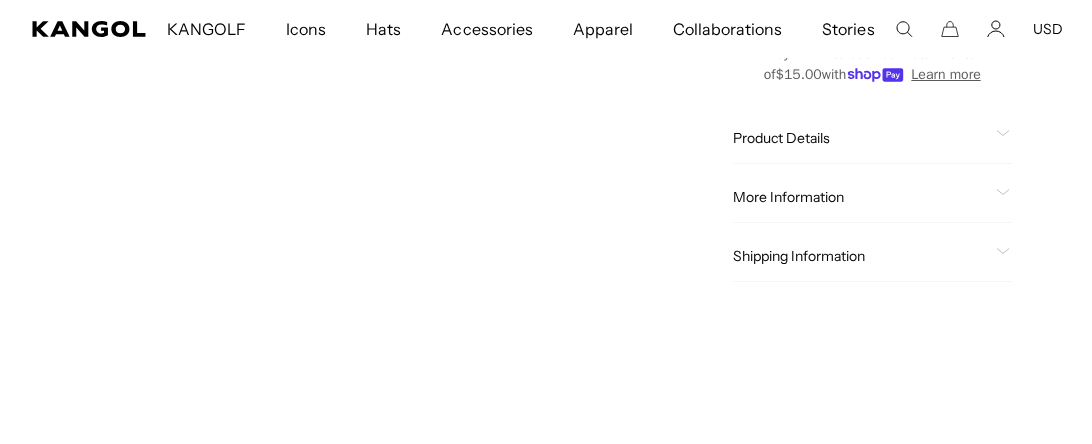 click on "Size Guide" at bounding box center (767, -63) 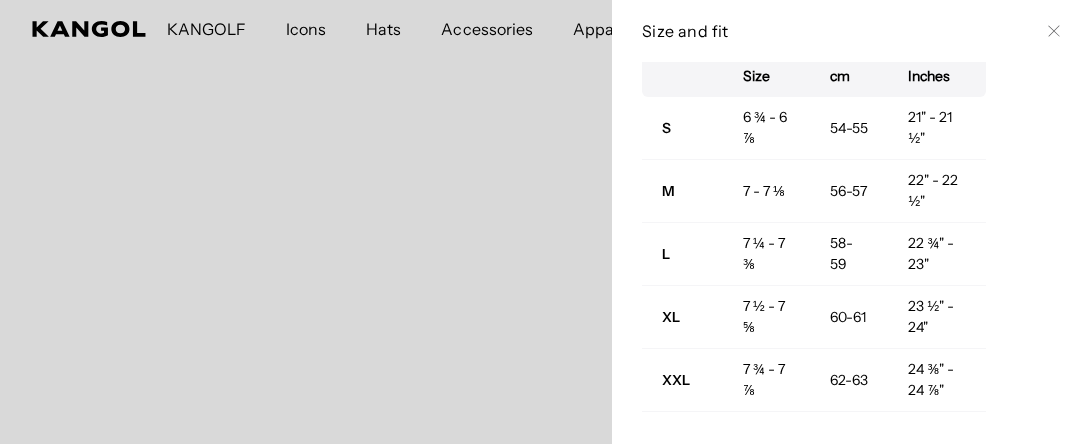 scroll, scrollTop: 42, scrollLeft: 0, axis: vertical 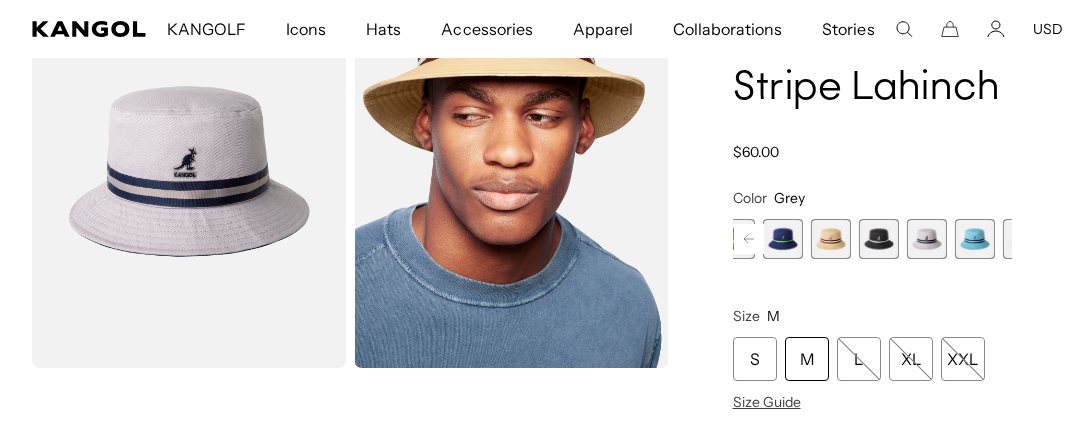 click at bounding box center (1023, 239) 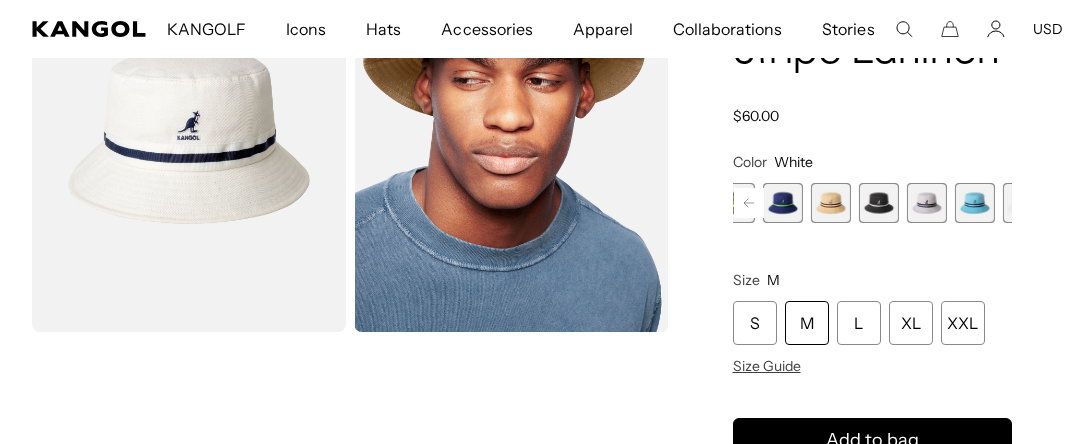 click at bounding box center (975, 203) 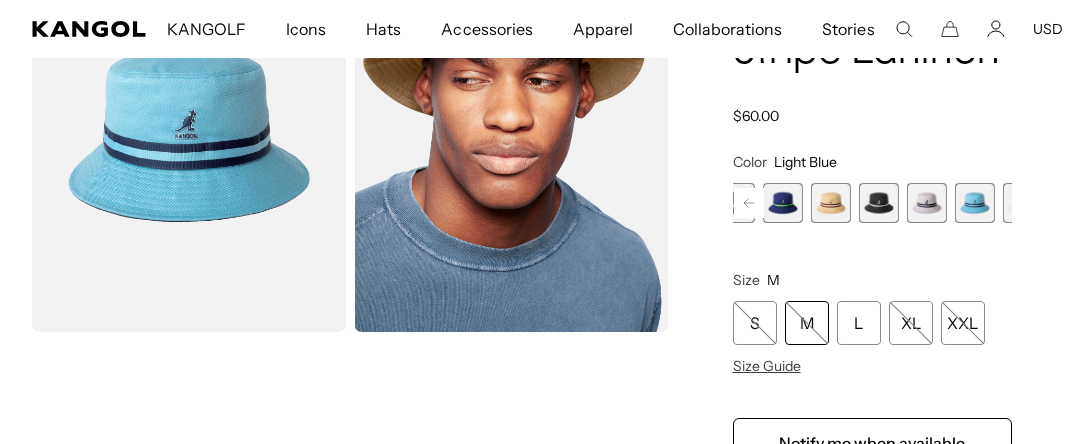 click at bounding box center (879, 203) 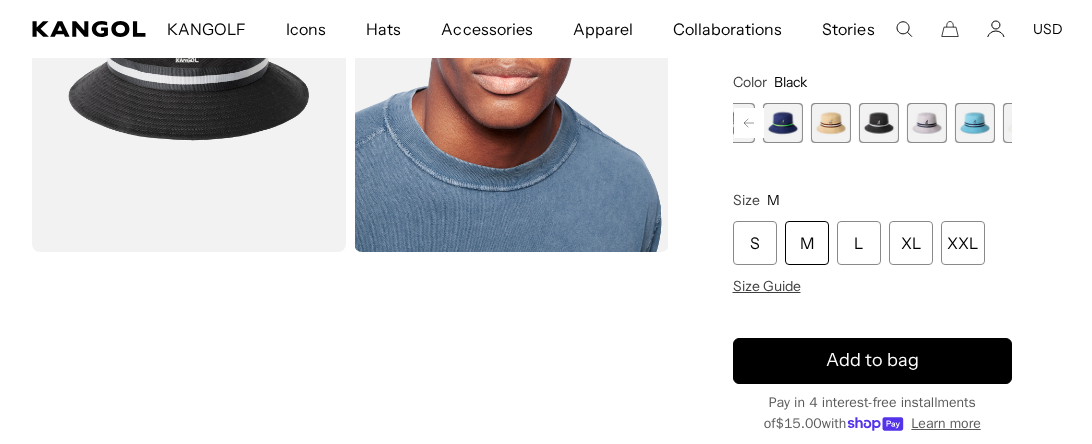 click at bounding box center (831, 123) 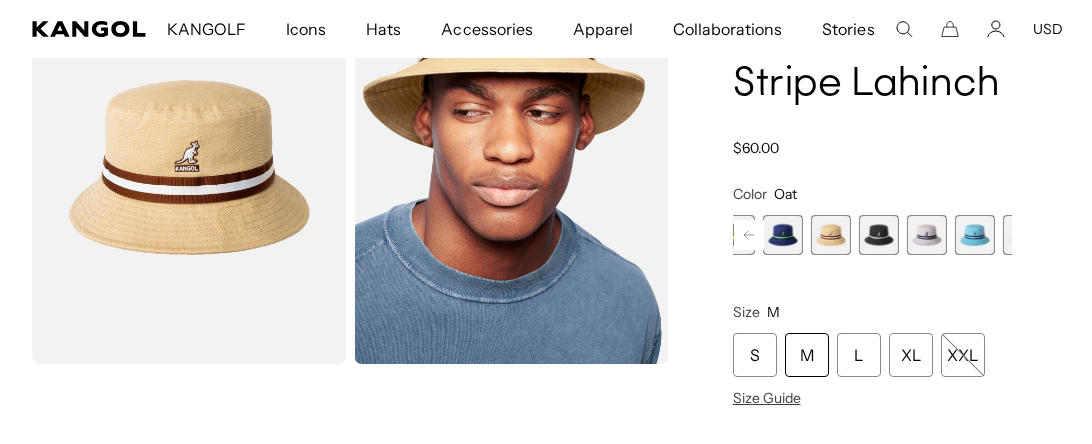 click 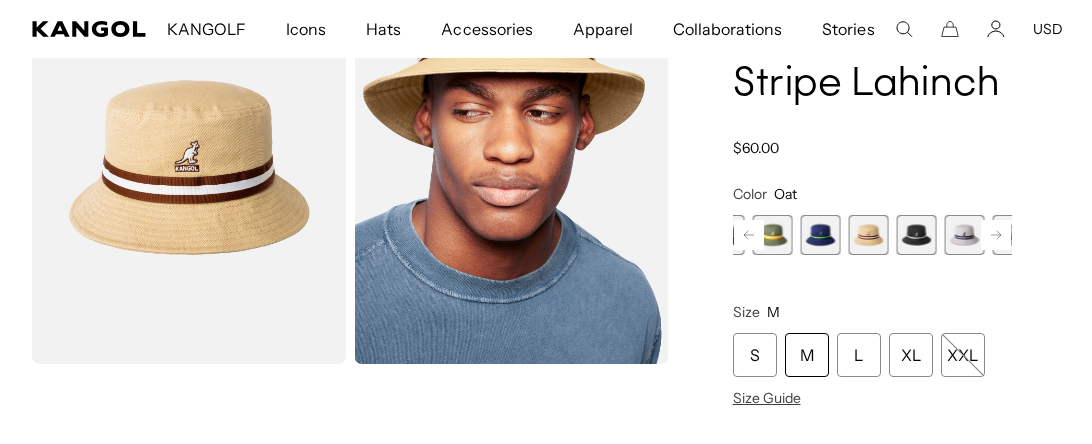 click 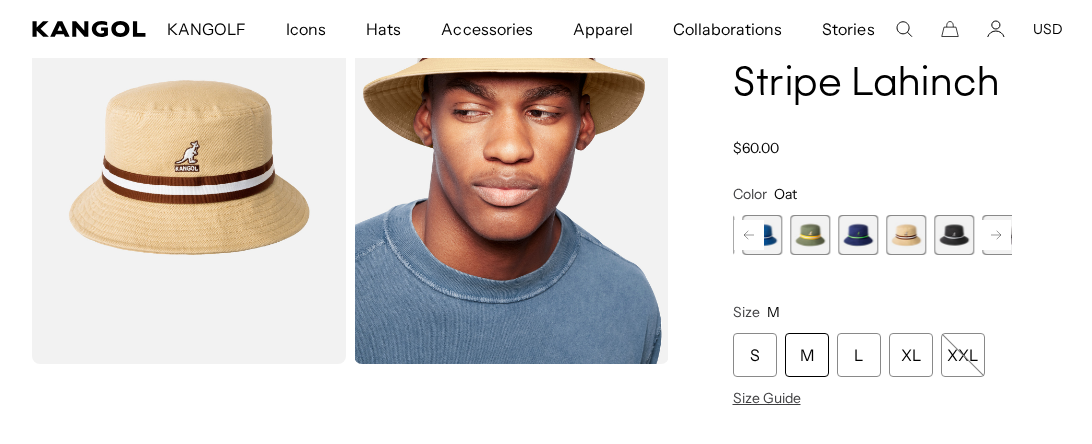 click 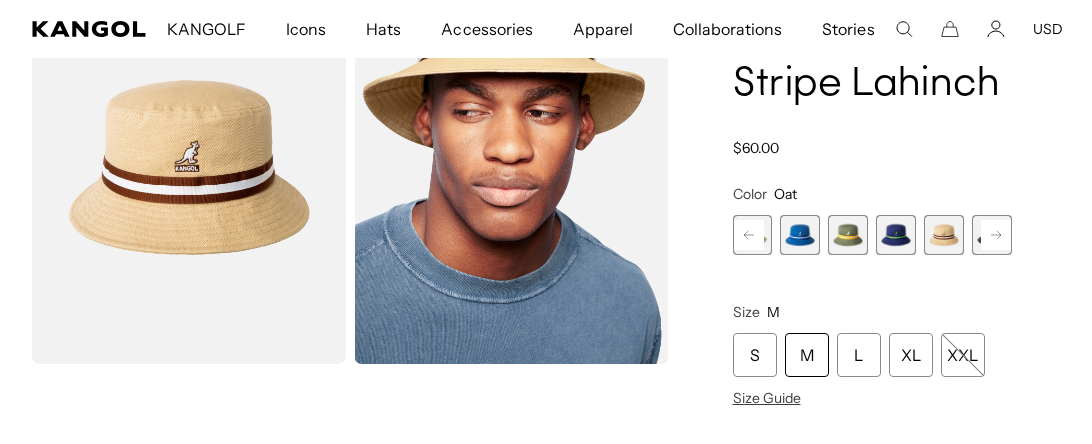 click 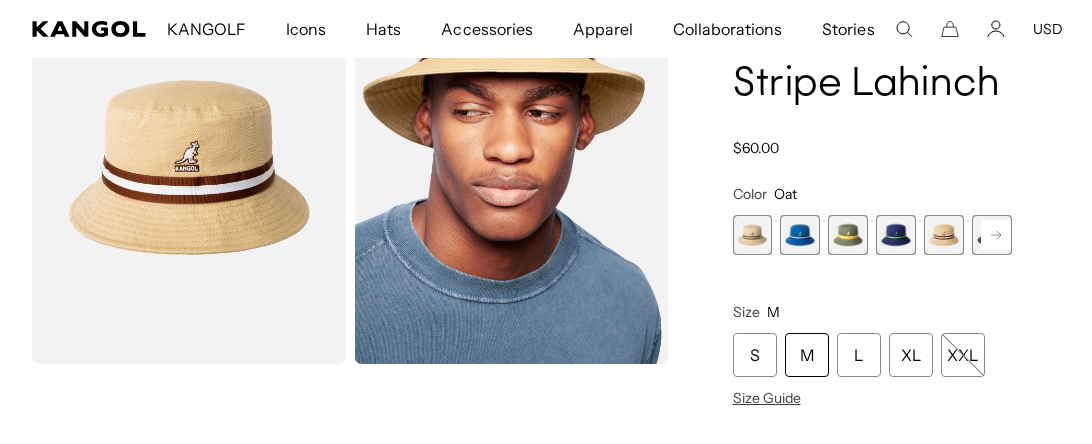 click at bounding box center (753, 235) 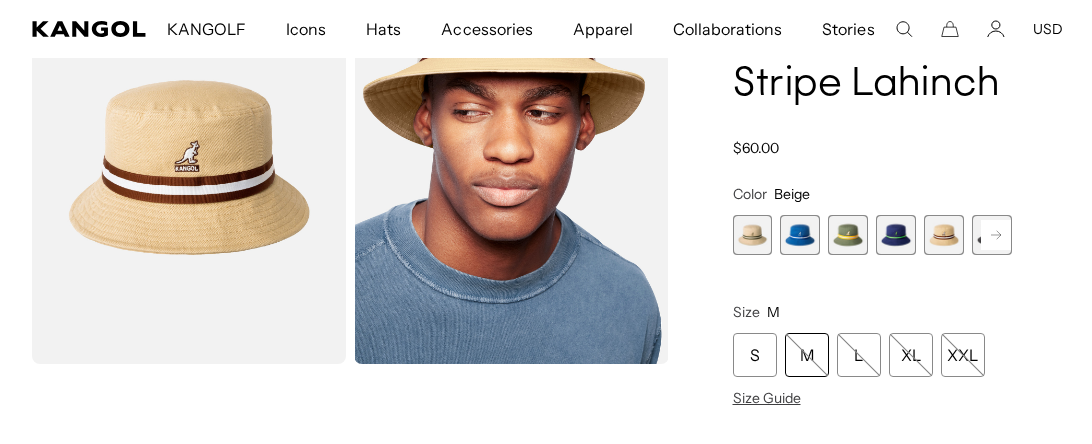 click at bounding box center [753, 235] 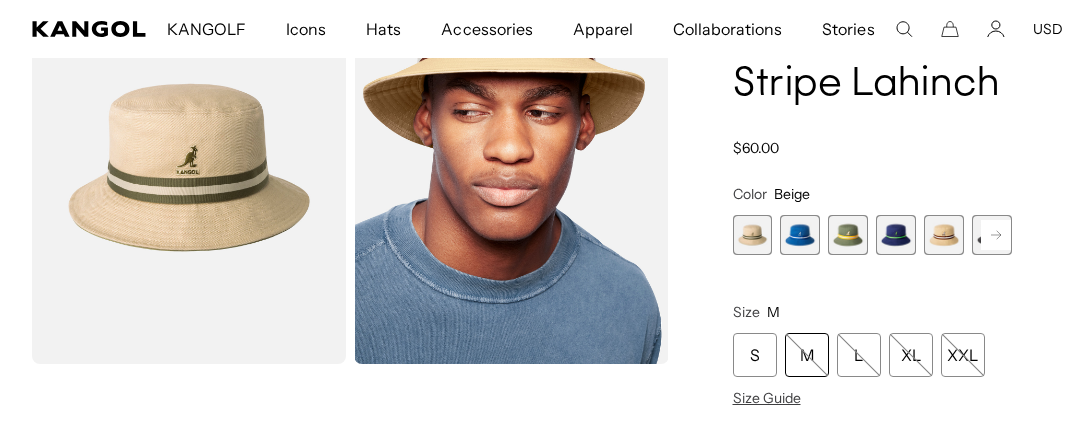 click at bounding box center (944, 235) 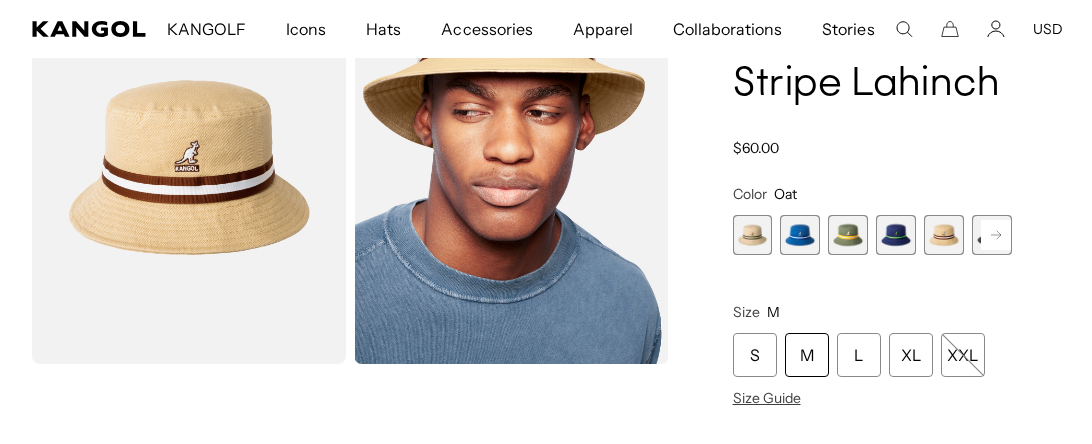 click at bounding box center [753, 235] 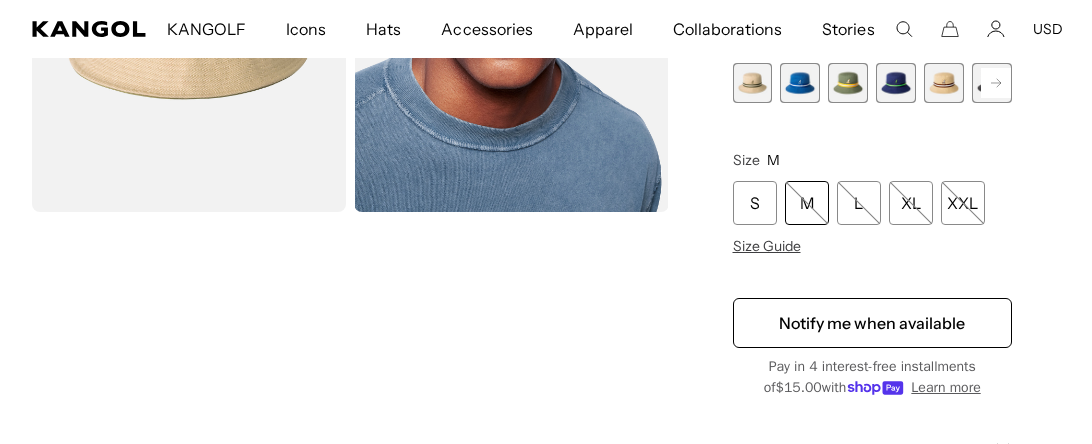 click at bounding box center (848, 83) 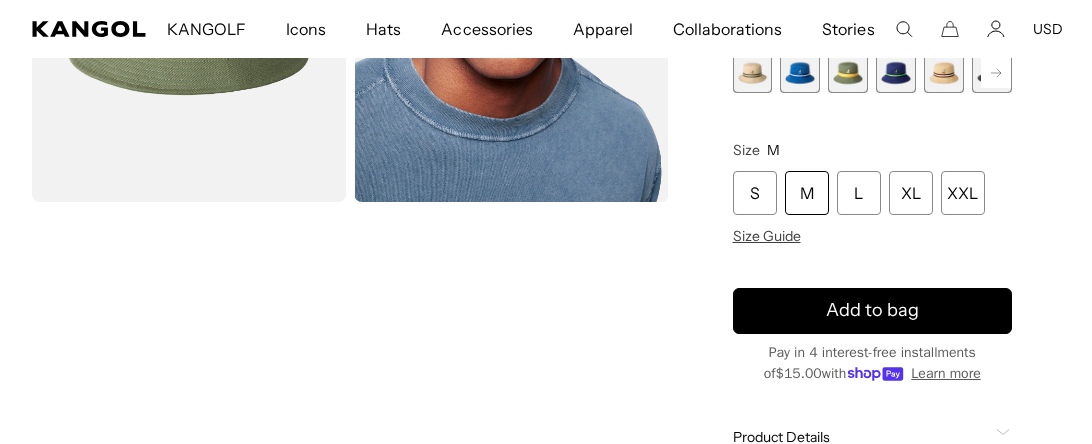 click at bounding box center [800, 73] 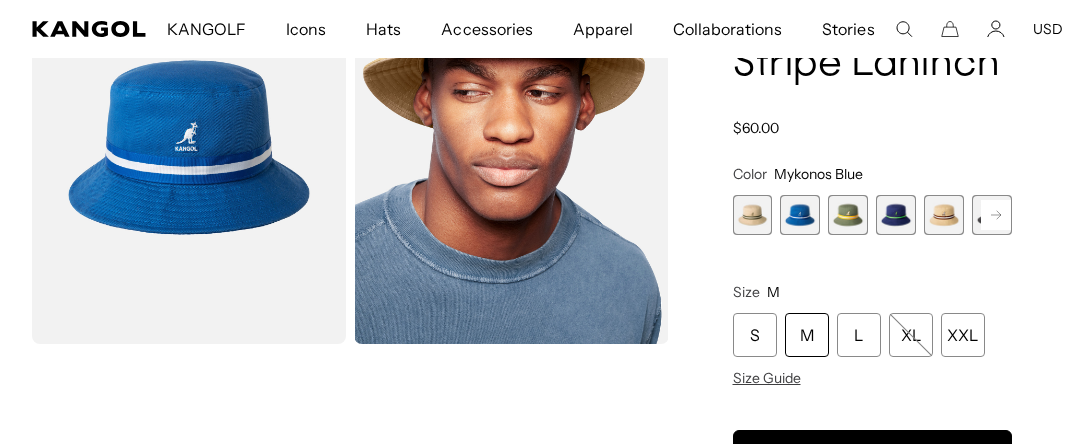 click 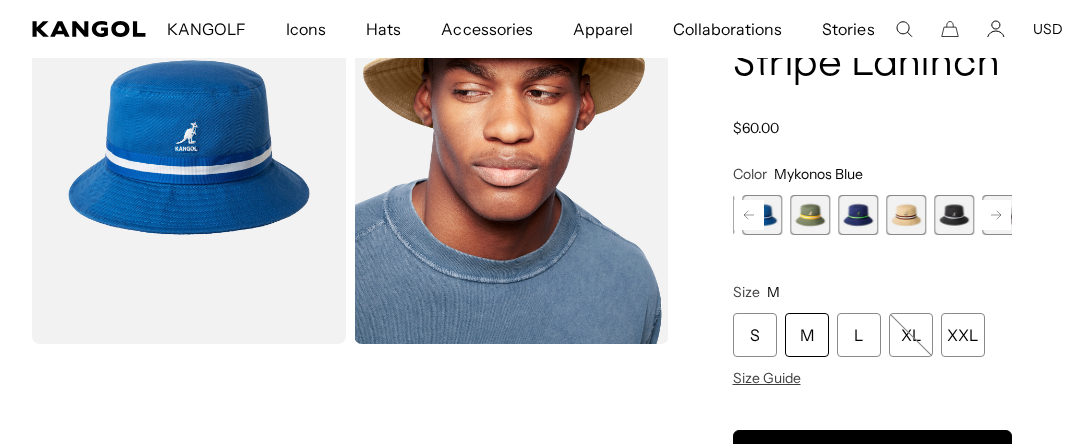 click 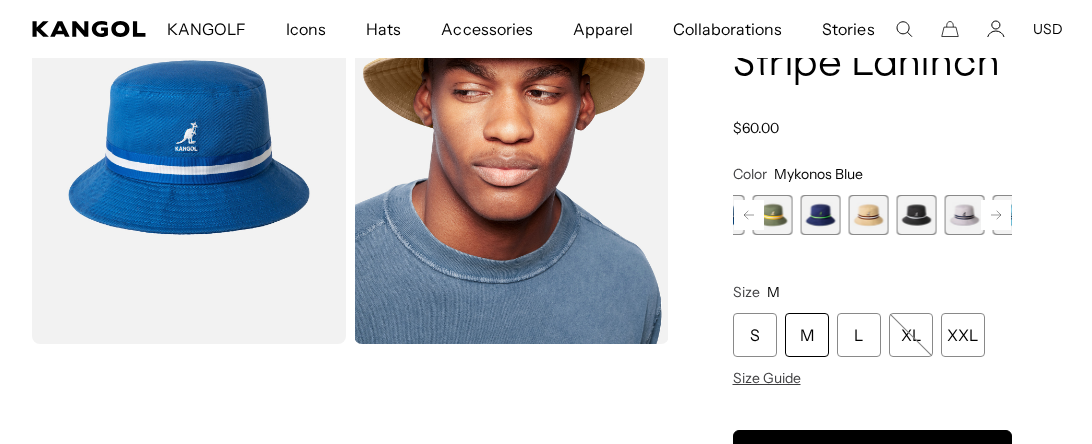 click at bounding box center (917, 215) 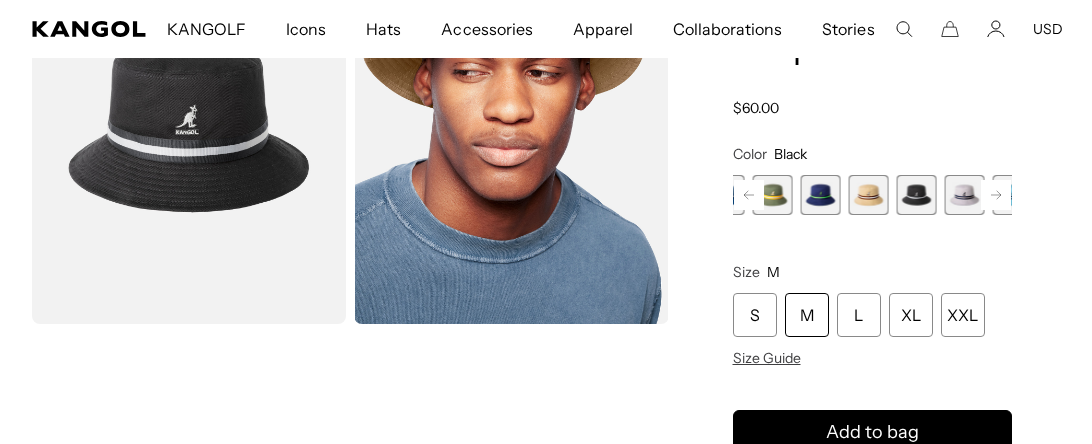 click on "Previous" at bounding box center [749, 195] 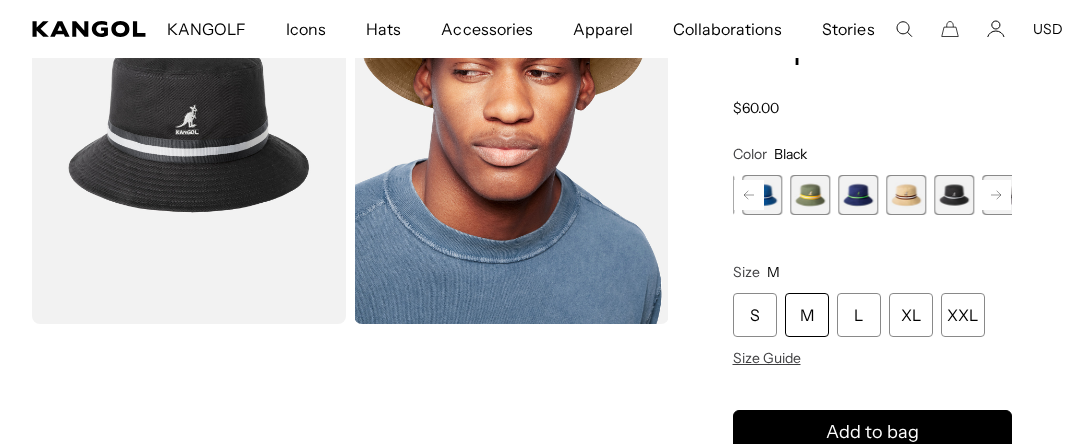 click at bounding box center (954, 195) 